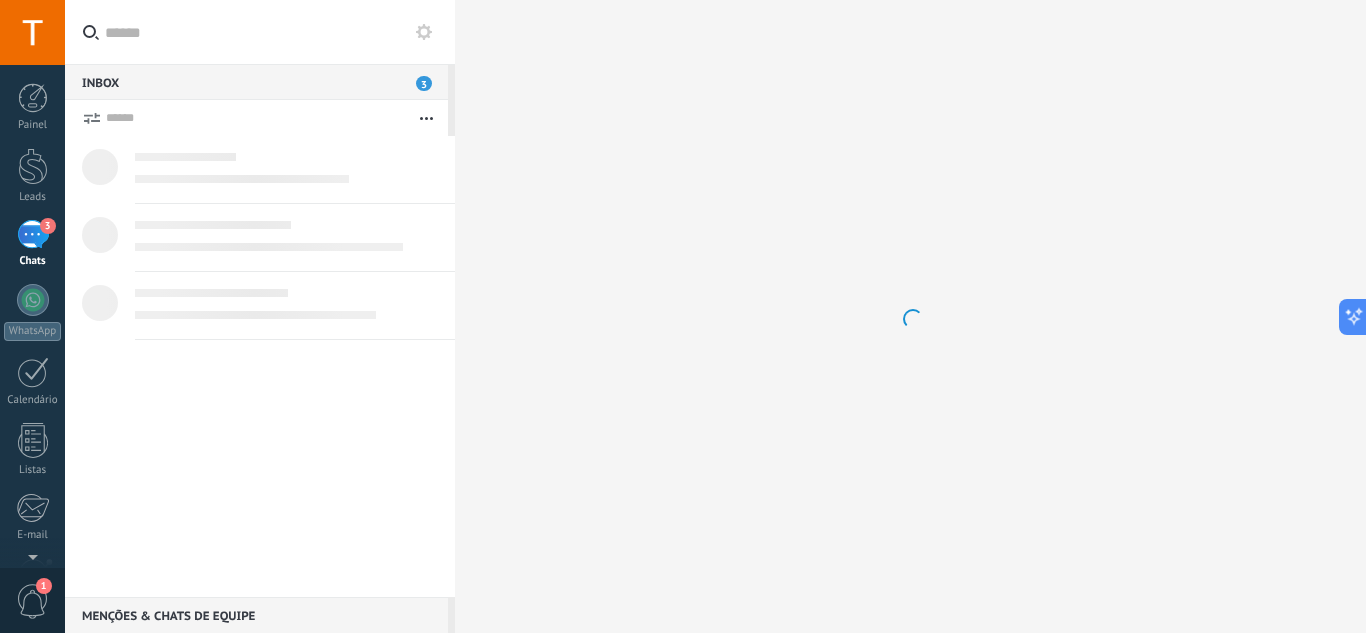 scroll, scrollTop: 0, scrollLeft: 0, axis: both 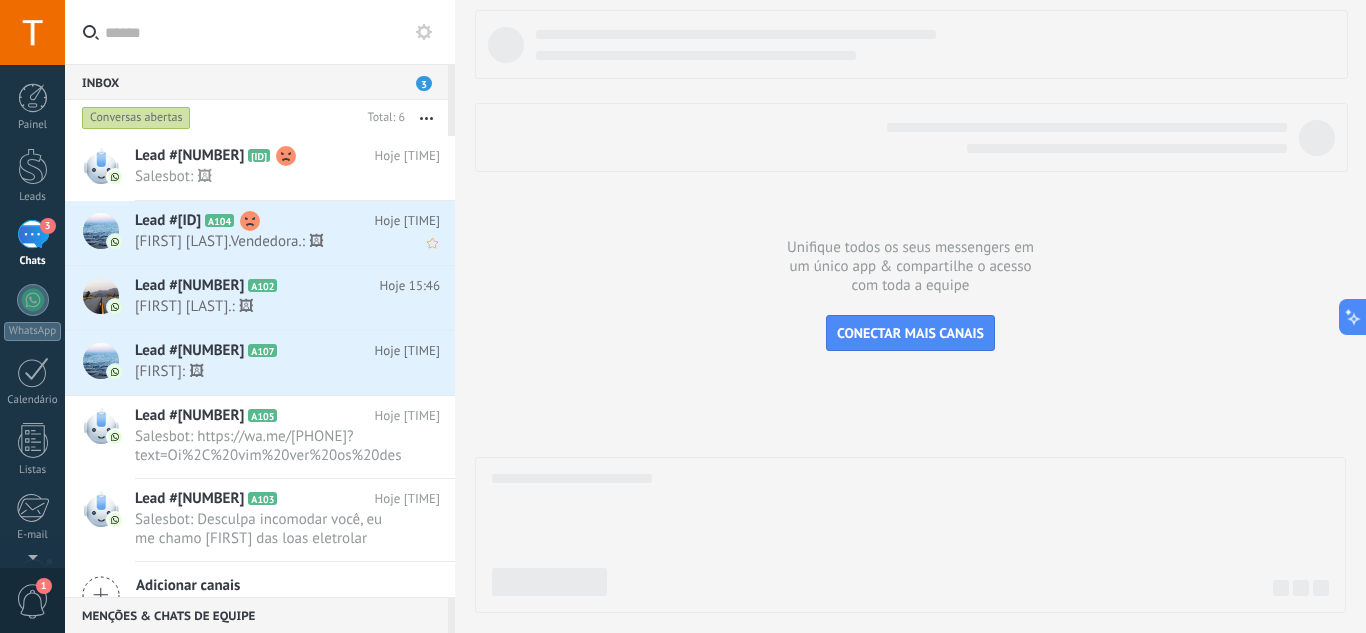 click on "Lead #[NUMBER]
A104" at bounding box center (255, 221) 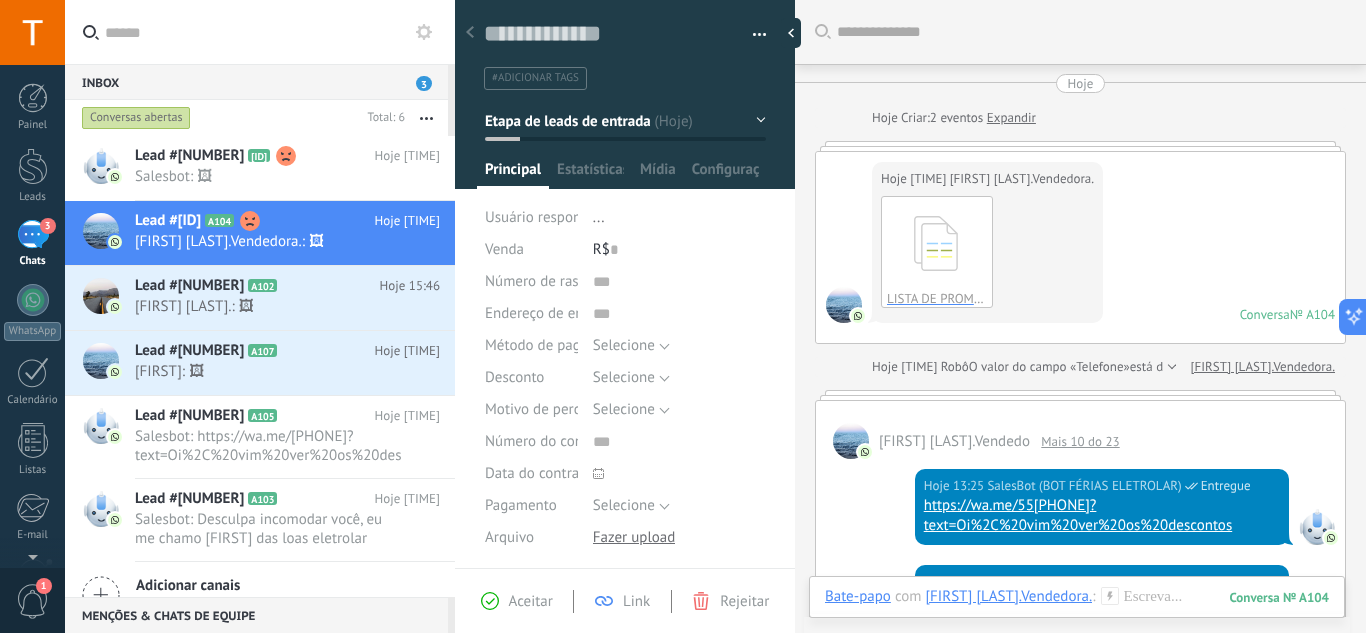 scroll, scrollTop: 30, scrollLeft: 0, axis: vertical 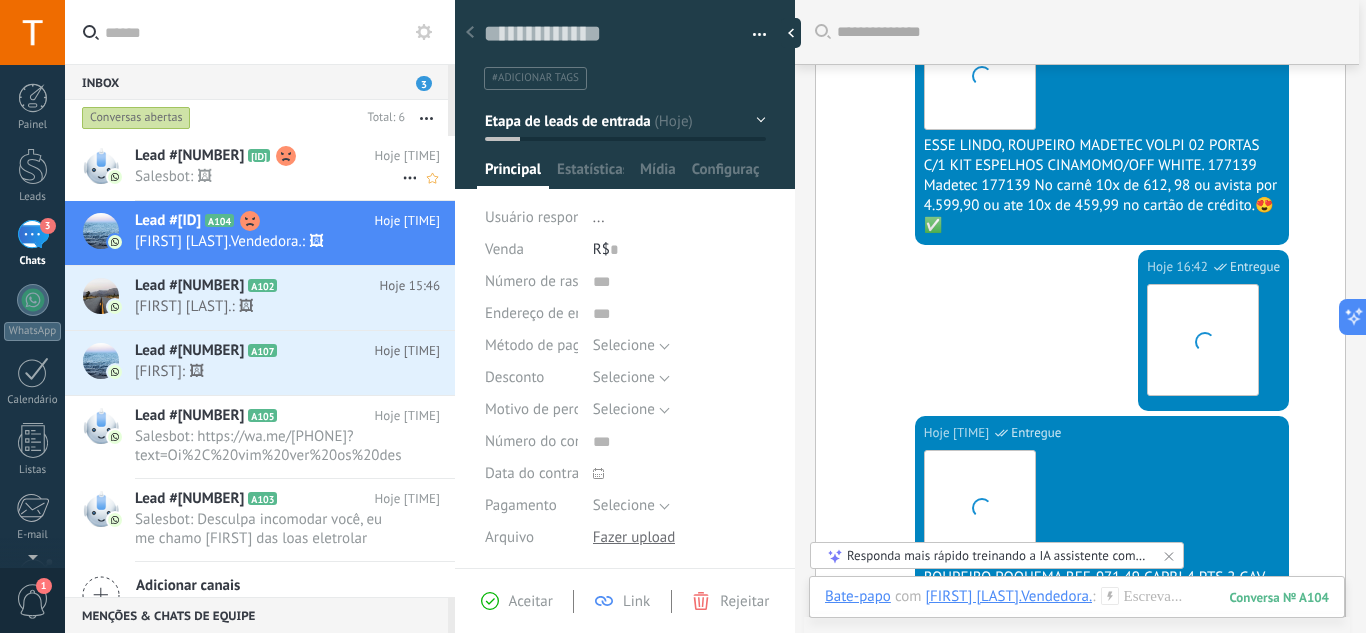 click on "Lead #[NUMBER]
[ALPHANUMERIC]" at bounding box center [255, 156] 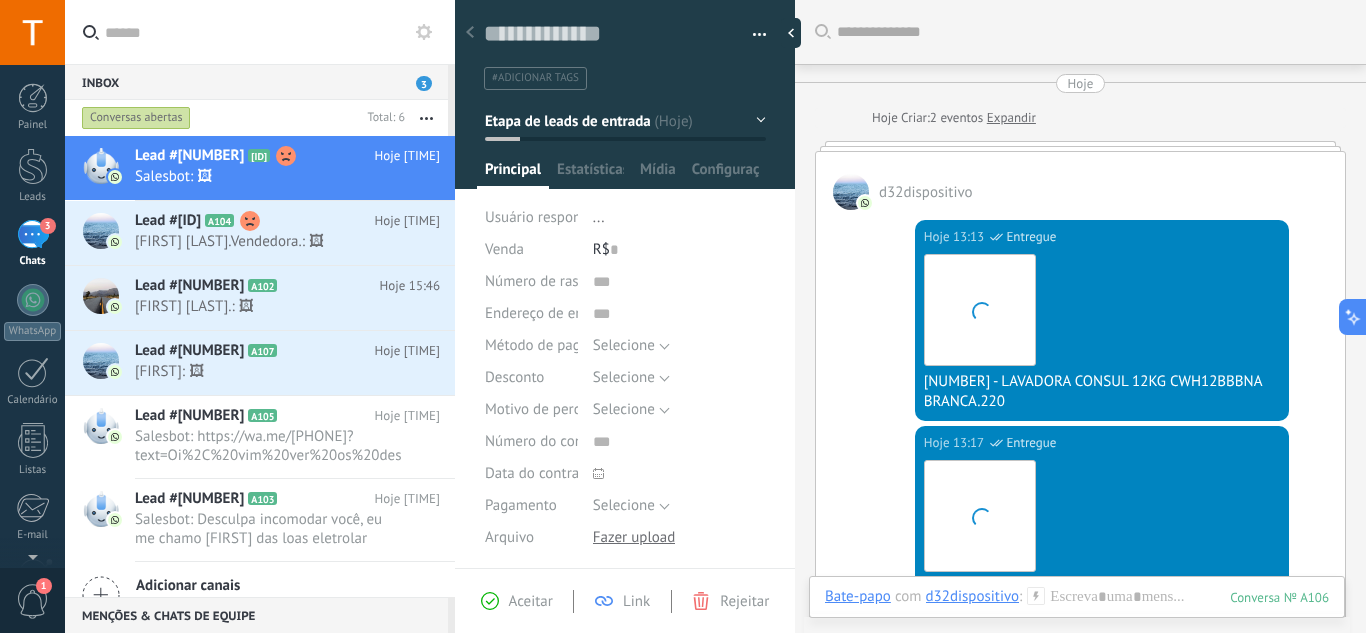 scroll, scrollTop: 30, scrollLeft: 0, axis: vertical 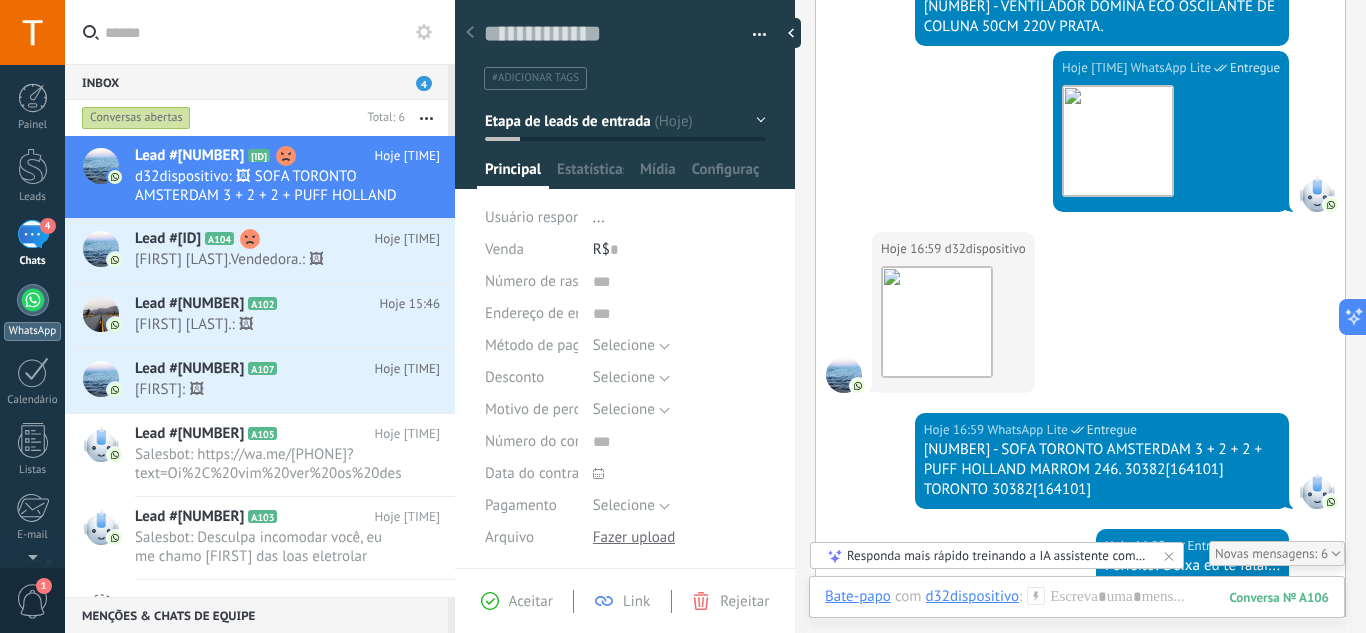 click at bounding box center (33, 300) 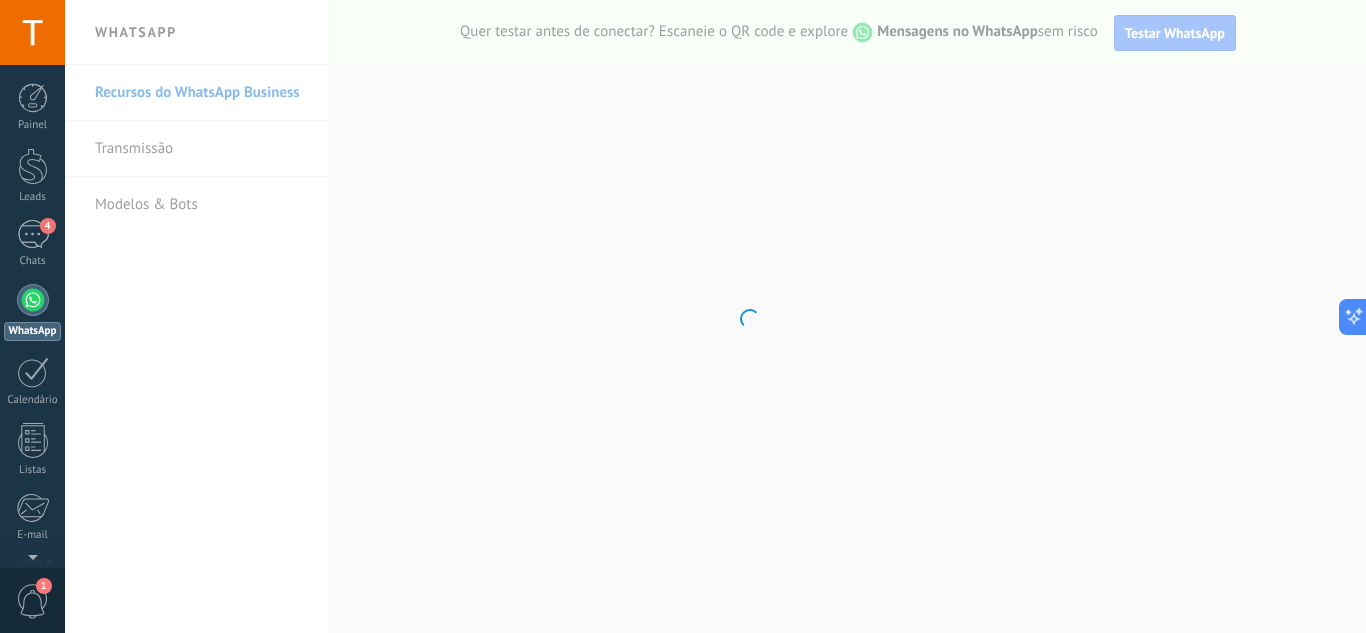 click on ".abccls-1,.abccls-2{fill-rule:evenodd}.abccls-2{fill:#fff} .abfcls-1{fill:none}.abfcls-2{fill:#fff} .abncls-1{isolation:isolate}.abncls-2{opacity:.06}.abncls-2,.abncls-3,.abncls-6{mix-blend-mode:multiply}.abncls-3{opacity:.15}.abncls-4,.abncls-8{fill:#fff}.abncls-5{fill:url(#abnlinear-gradient)}.abncls-6{opacity:.04}.abncls-7{fill:url(#abnlinear-gradient-2)}.abncls-8{fill-rule:evenodd} .abqst0{fill:#ffa200} .abwcls-1{fill:#252525} .cls-1{isolation:isolate} .acicls-1{fill:none} .aclcls-1{fill:#232323} .acnst0{display:none} .addcls-1,.addcls-2{fill:none;stroke-miterlimit:10}.addcls-1{stroke:#dfe0e5}.addcls-2{stroke:#a1a7ab} .adecls-1,.adecls-2{fill:none;stroke-miterlimit:10}.adecls-1{stroke:#dfe0e5}.adecls-2{stroke:#a1a7ab} .adqcls-1{fill:#8591a5;fill-rule:evenodd} .aeccls-1{fill:#5c9f37} .aeecls-1{fill:#f86161} .aejcls-1{fill:#8591a5;fill-rule:evenodd} .aekcls-1{fill-rule:evenodd} .aelcls-1{fill-rule:evenodd;fill:currentColor} .aemcls-1{fill-rule:evenodd;fill:currentColor} .aencls-2{fill:#f86161;opacity:.3}" at bounding box center [683, 316] 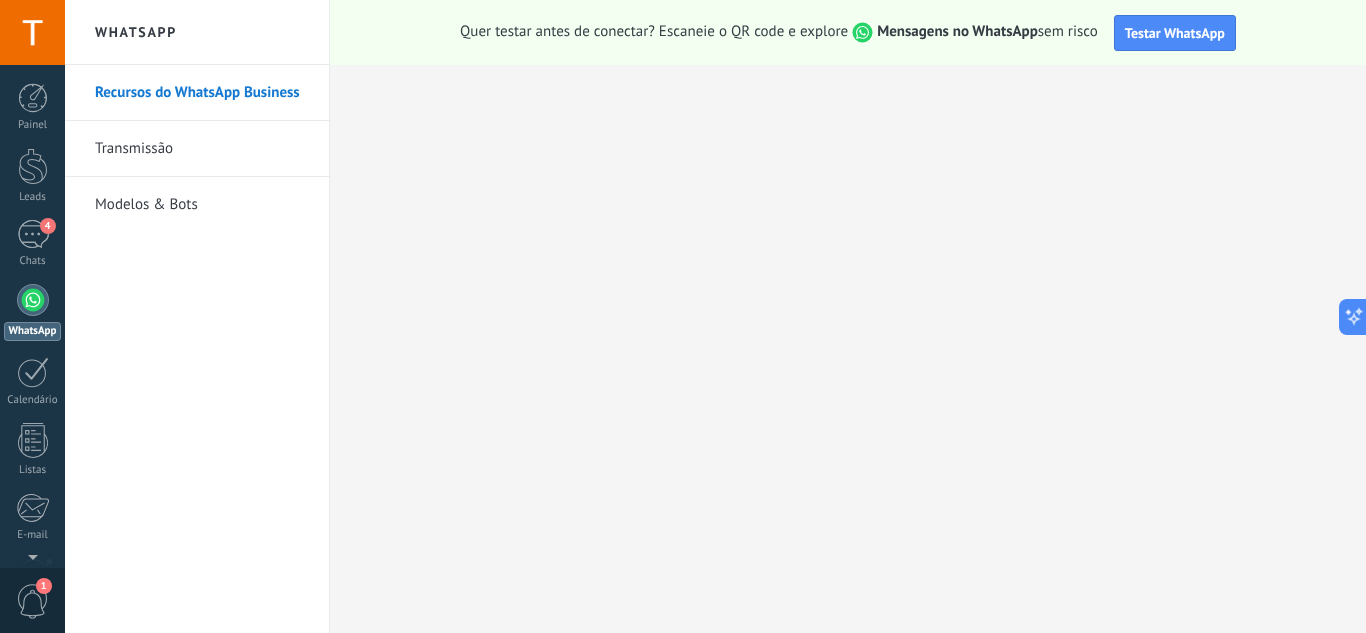 click on "Modelos & Bots" at bounding box center [202, 205] 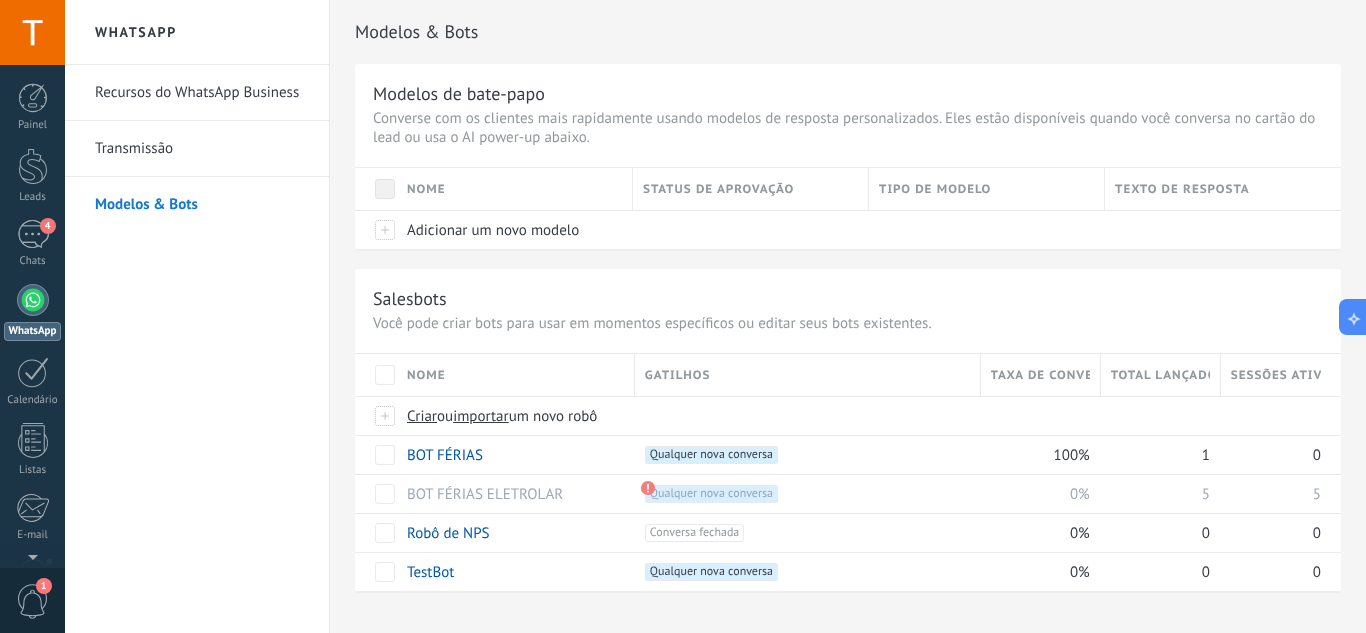 scroll, scrollTop: 1, scrollLeft: 0, axis: vertical 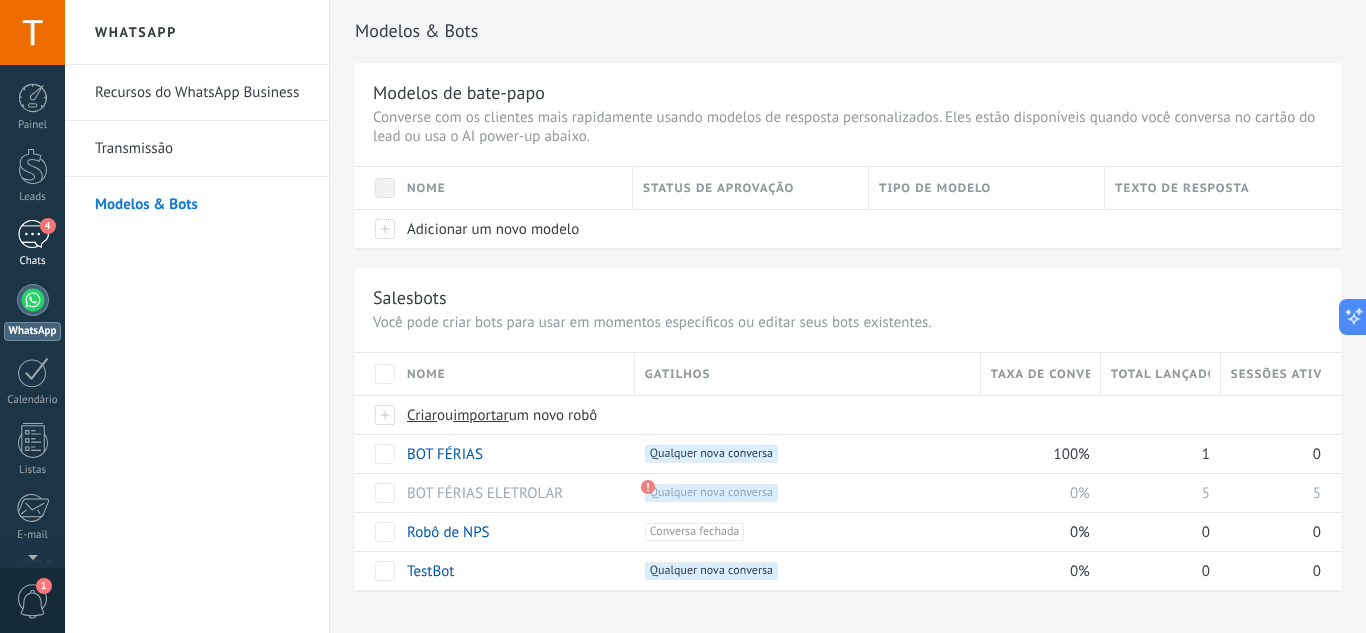 click on "4" at bounding box center (33, 234) 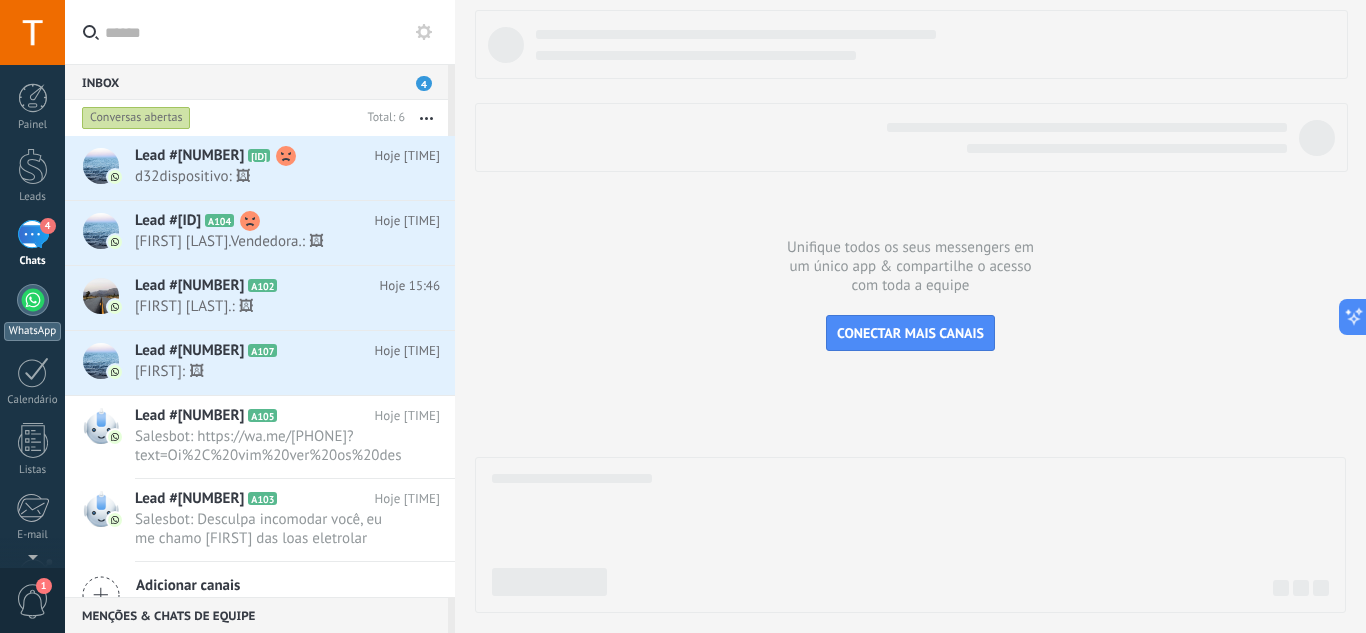 click at bounding box center [33, 300] 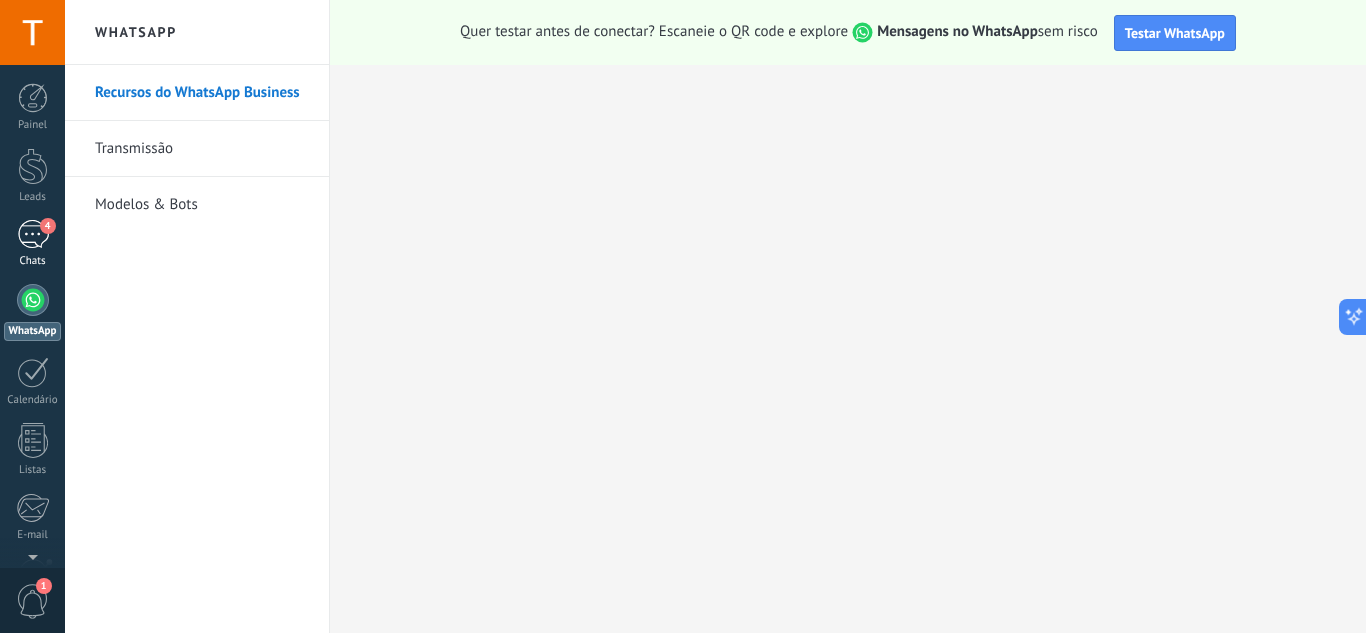 click on "4
Chats" at bounding box center (32, 244) 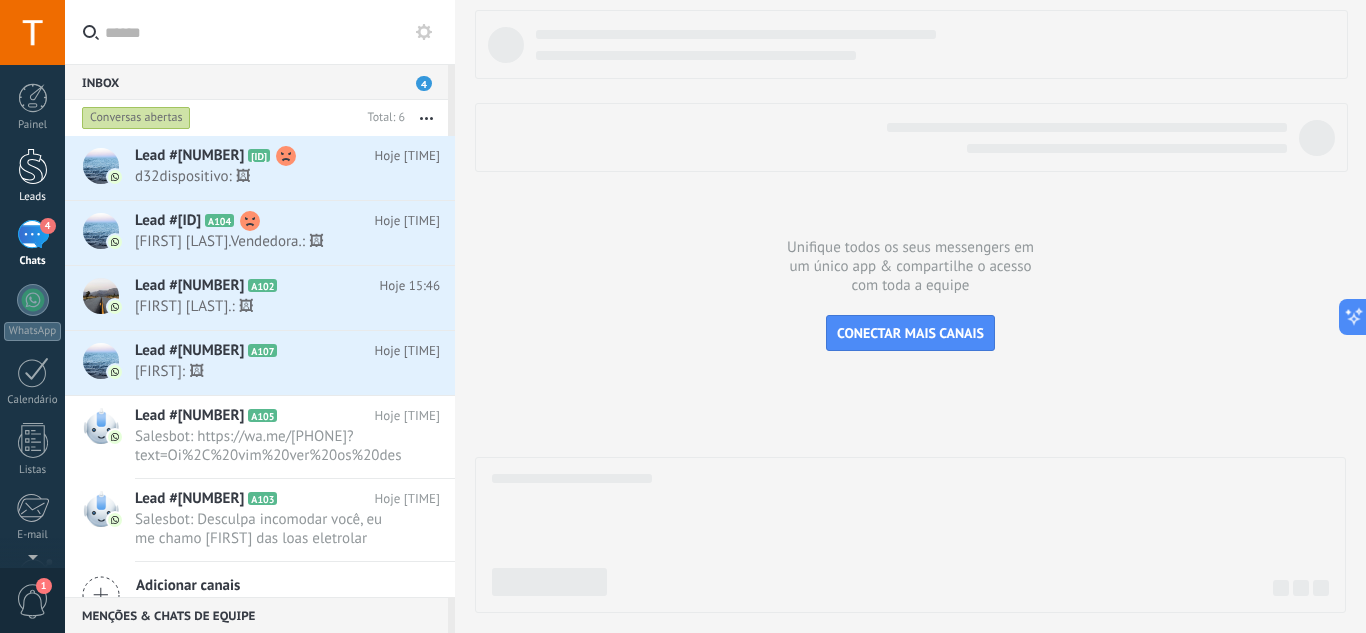 click at bounding box center [33, 166] 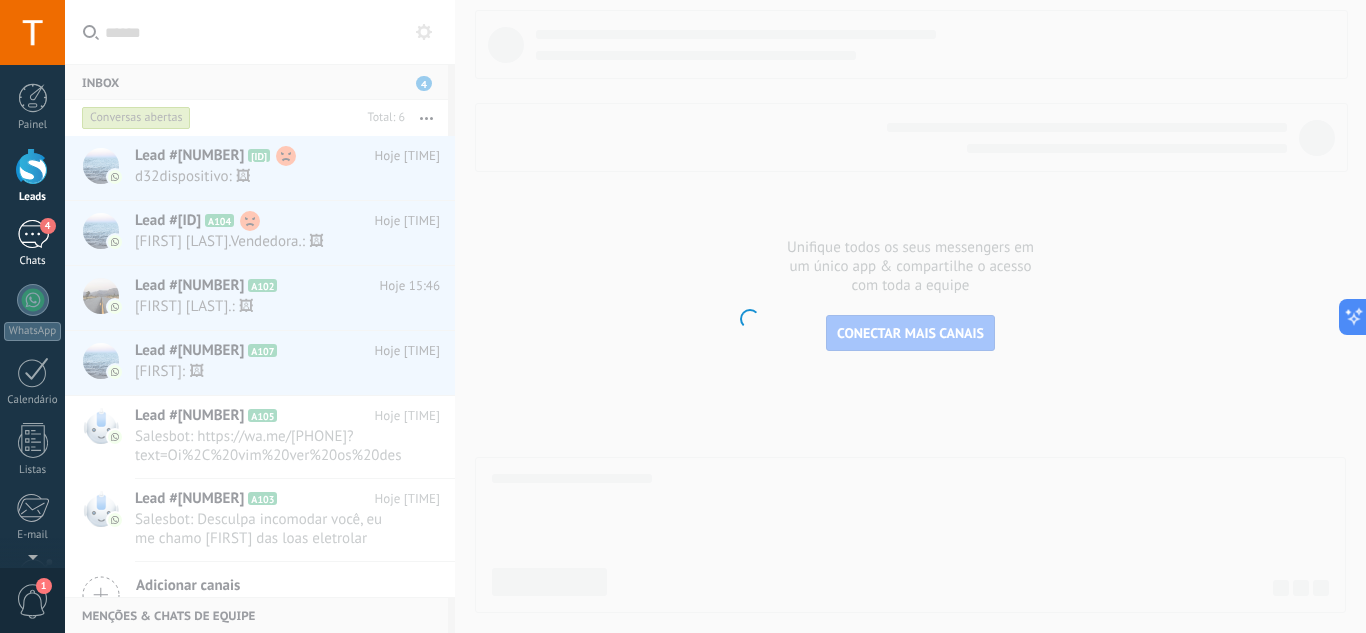 click on "4" at bounding box center [33, 234] 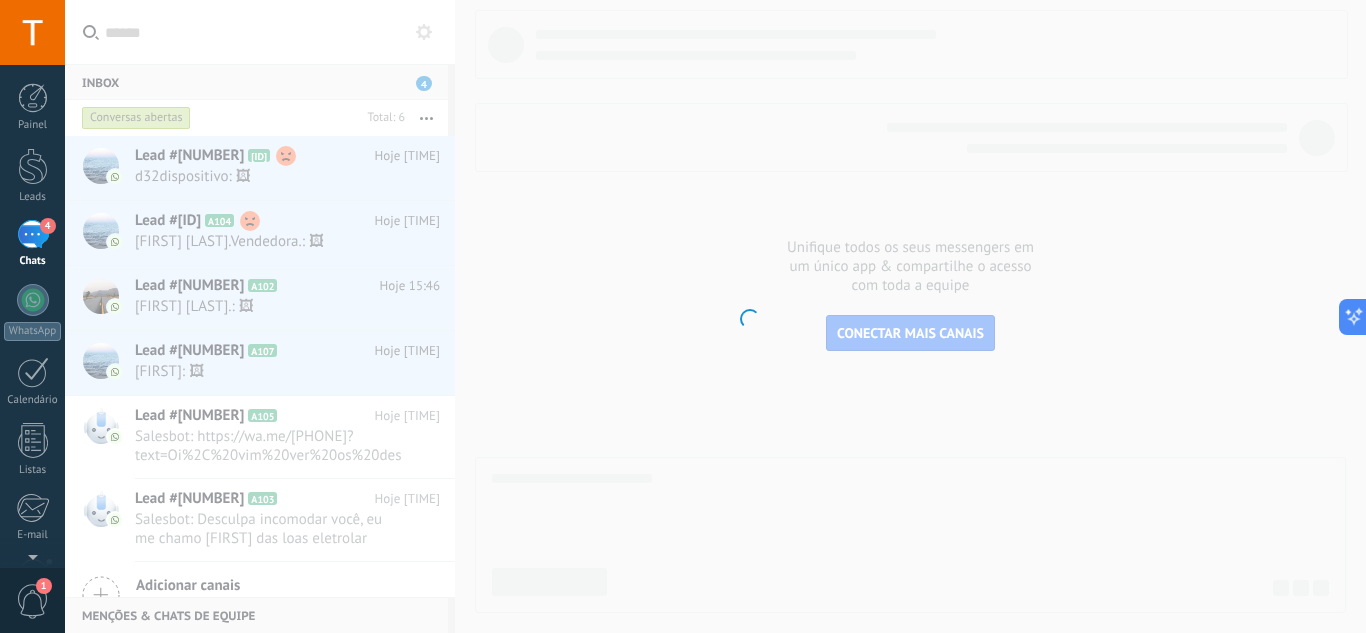 click on ".abccls-1,.abccls-2{fill-rule:evenodd}.abccls-2{fill:#fff} .abfcls-1{fill:none}.abfcls-2{fill:#fff} .abncls-1{isolation:isolate}.abncls-2{opacity:.06}.abncls-2,.abncls-3,.abncls-6{mix-blend-mode:multiply}.abncls-3{opacity:.15}.abncls-4,.abncls-8{fill:#fff}.abncls-5{fill:url(#abnlinear-gradient)}.abncls-6{opacity:.04}.abncls-7{fill:url(#abnlinear-gradient-2)}.abncls-8{fill-rule:evenodd} .abqst0{fill:#ffa200} .abwcls-1{fill:#252525} .cls-1{isolation:isolate} .acicls-1{fill:none} .aclcls-1{fill:#232323} .acnst0{display:none} .addcls-1,.addcls-2{fill:none;stroke-miterlimit:10}.addcls-1{stroke:#dfe0e5}.addcls-2{stroke:#a1a7ab} .adecls-1,.adecls-2{fill:none;stroke-miterlimit:10}.adecls-1{stroke:#dfe0e5}.adecls-2{stroke:#a1a7ab} .adqcls-1{fill:#8591a5;fill-rule:evenodd} .aeccls-1{fill:#5c9f37} .aeecls-1{fill:#f86161} .aejcls-1{fill:#8591a5;fill-rule:evenodd} .aekcls-1{fill-rule:evenodd} .aelcls-1{fill-rule:evenodd;fill:currentColor} .aemcls-1{fill-rule:evenodd;fill:currentColor} .aencls-2{fill:#f86161;opacity:.3}" at bounding box center (683, 316) 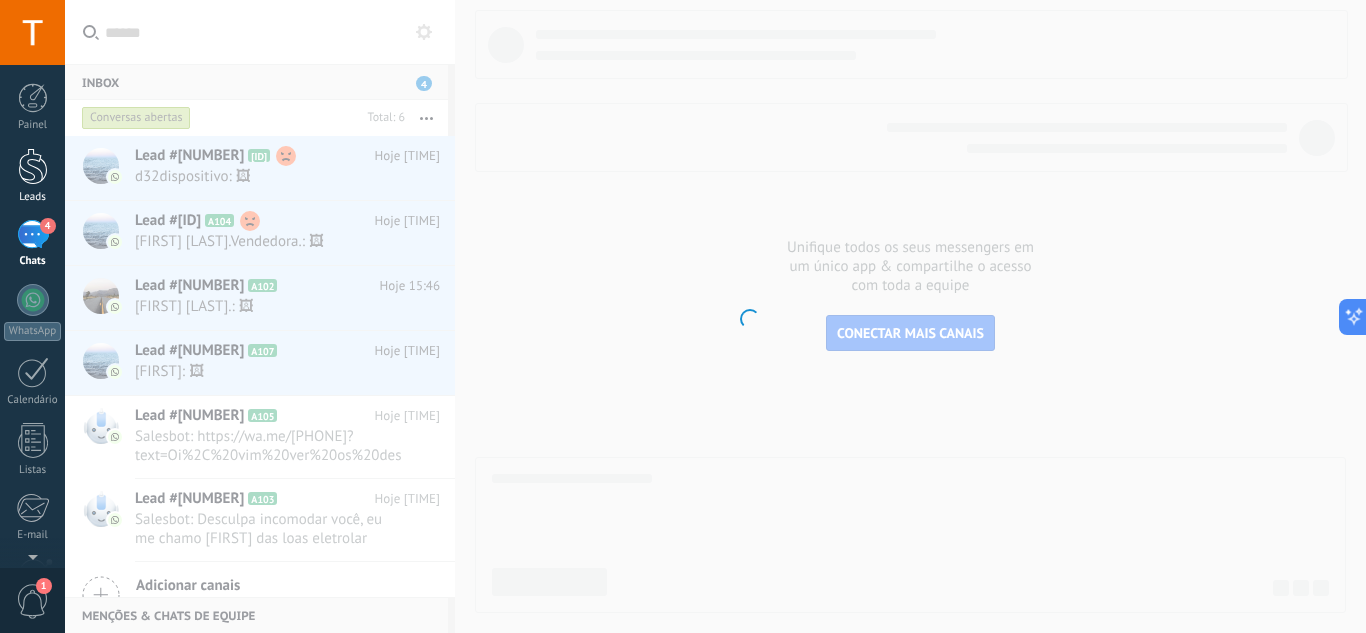 click at bounding box center (33, 166) 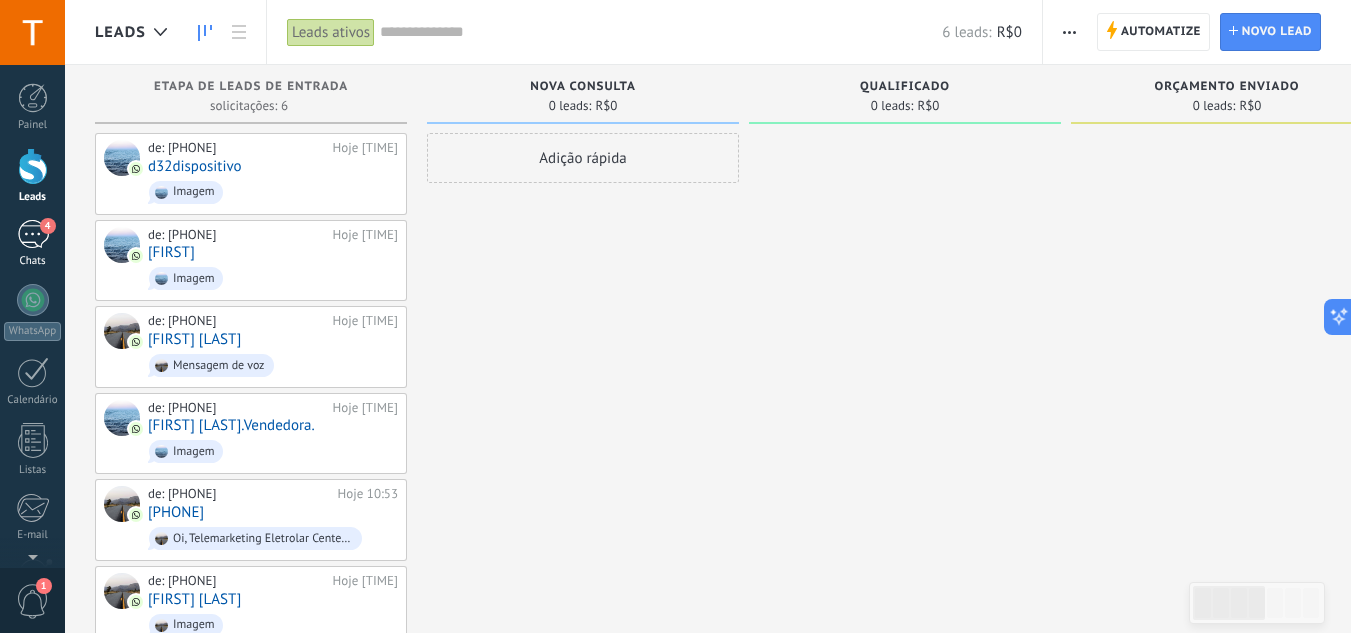 click on "4" at bounding box center (33, 234) 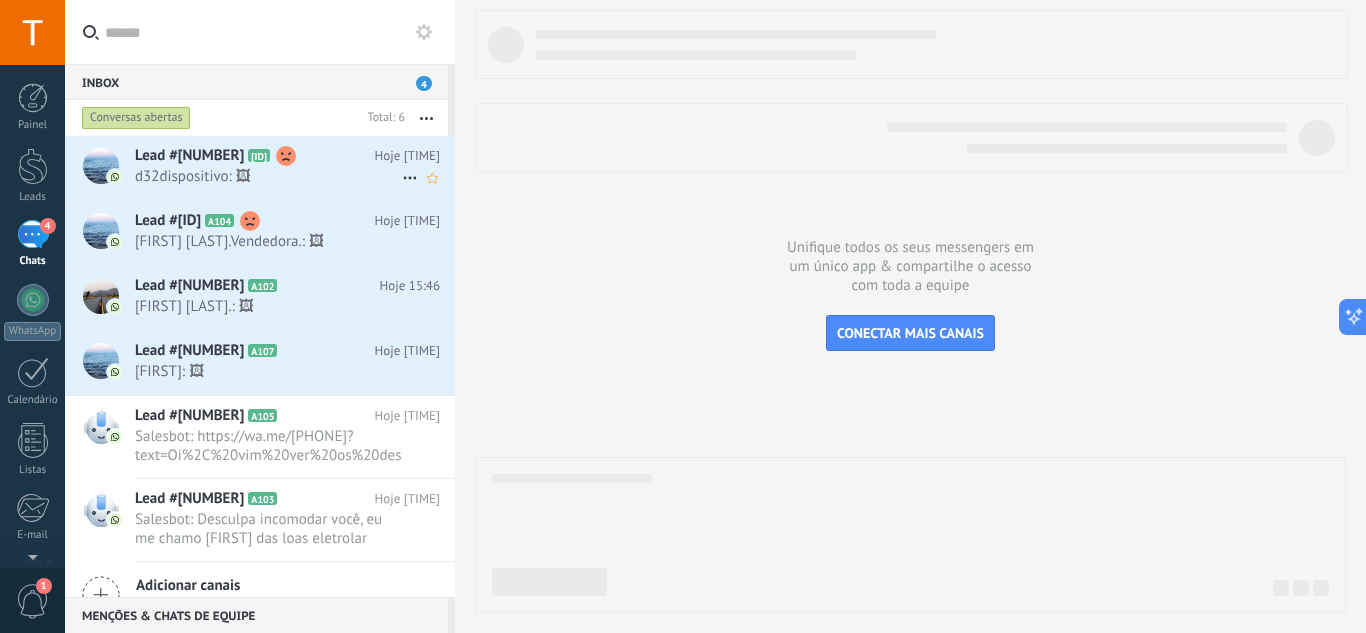 click on "Lead #[NUMBER]
A106
Hoje [TIME]
d32dispositivo: 🖼" at bounding box center [295, 167] 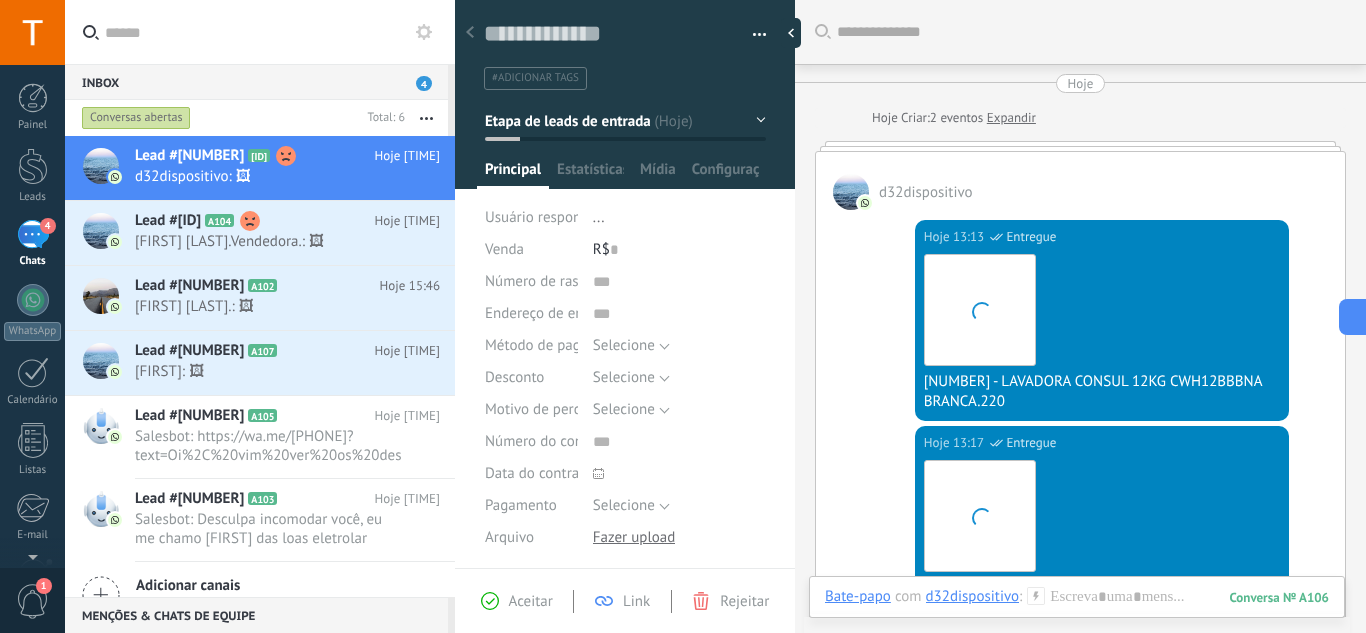 scroll, scrollTop: 3617, scrollLeft: 0, axis: vertical 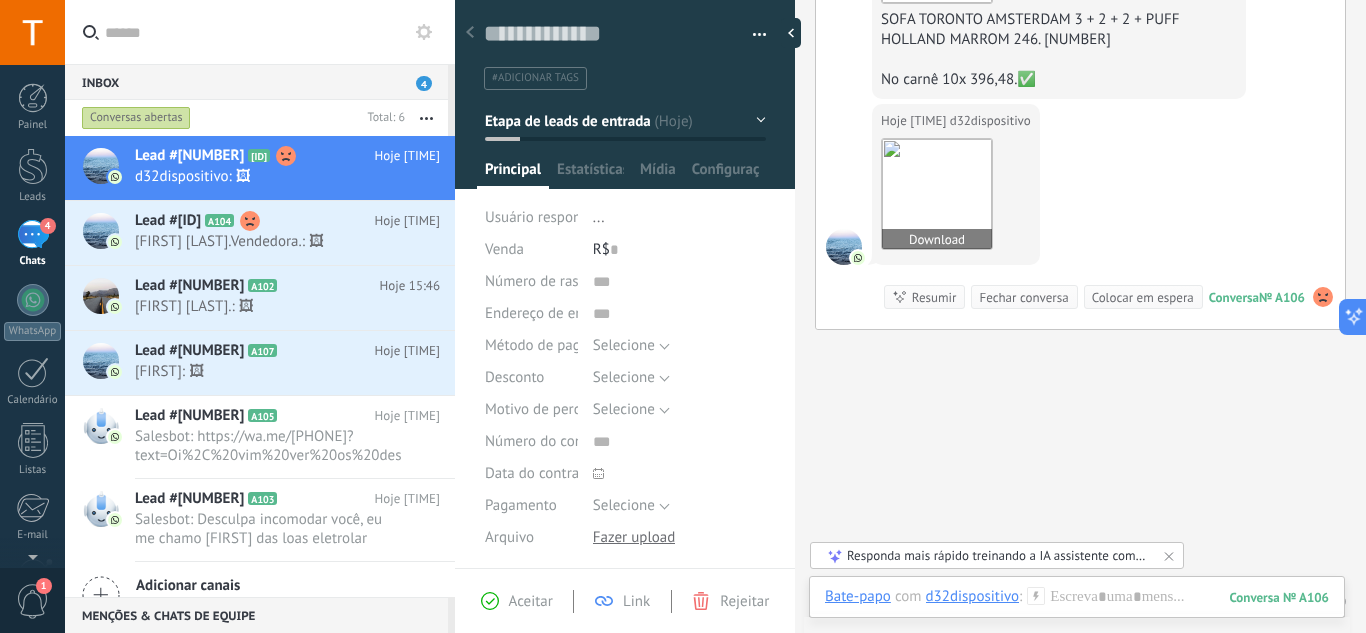 click at bounding box center [937, 194] 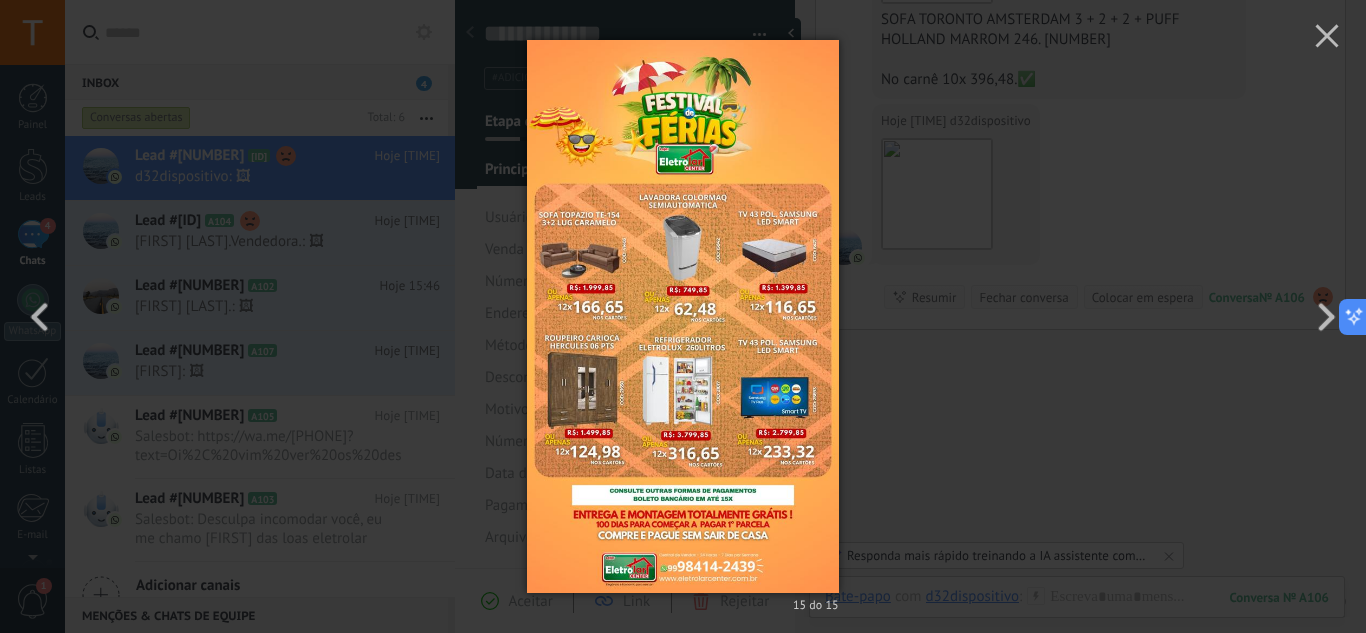 click at bounding box center (682, 316) 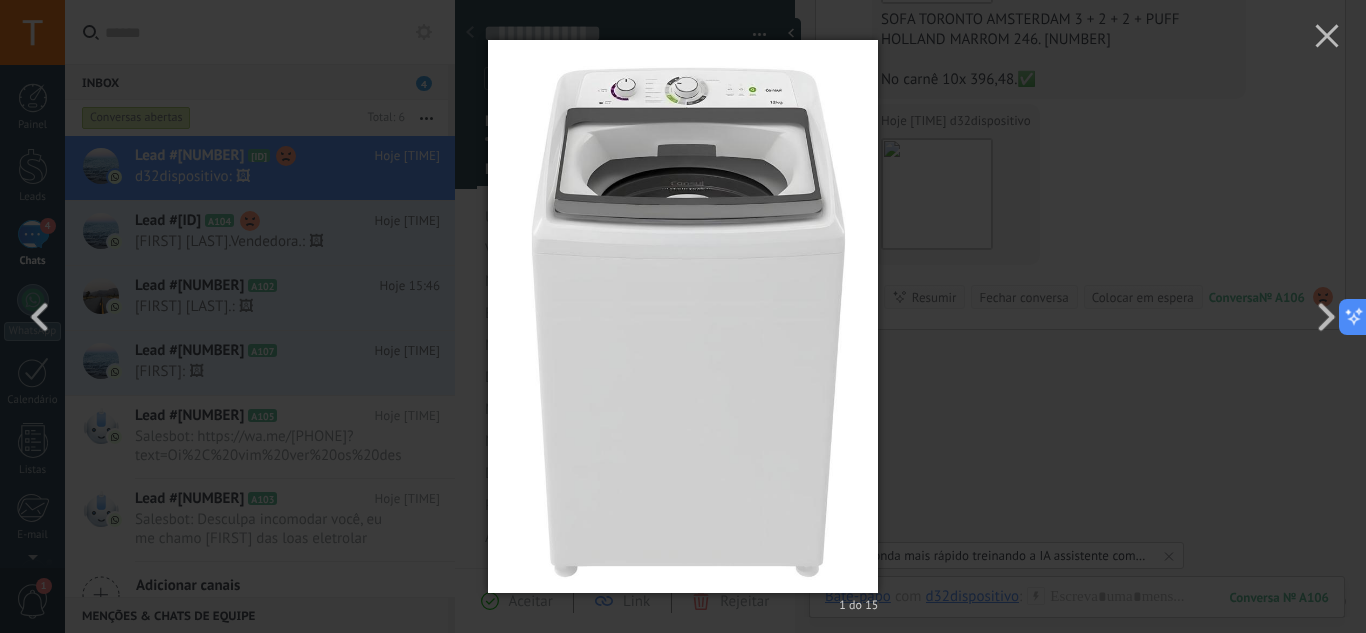 click at bounding box center (683, 316) 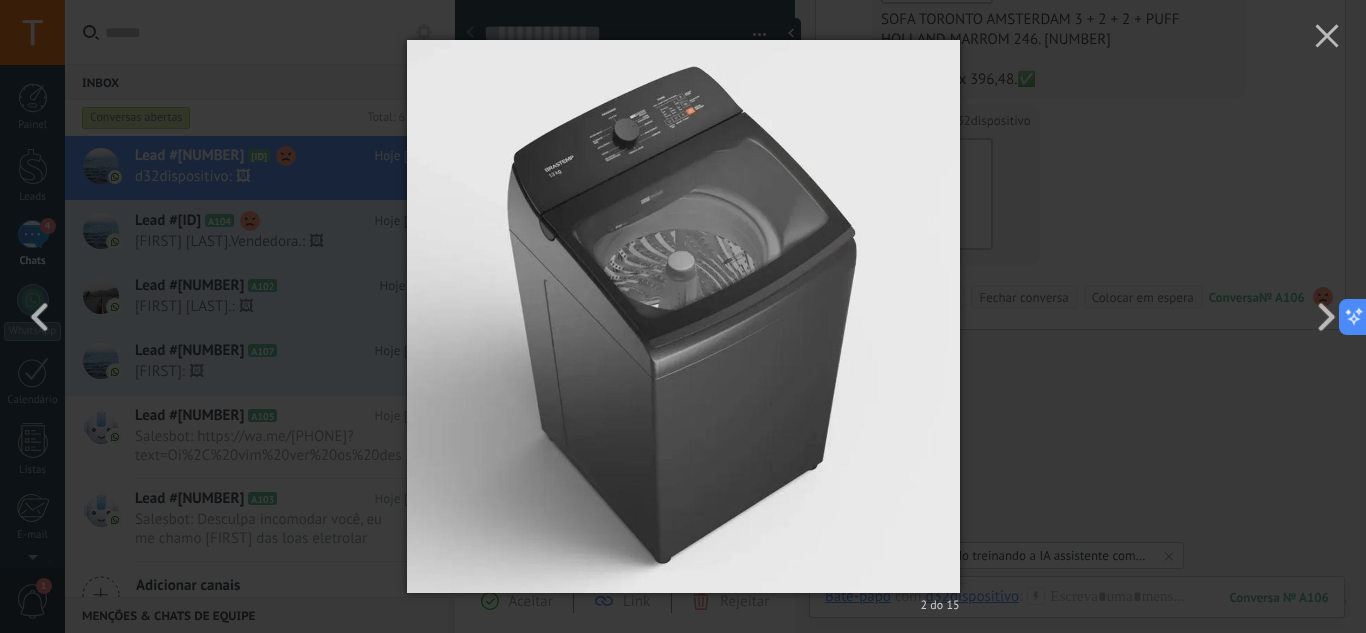 drag, startPoint x: 1107, startPoint y: 234, endPoint x: 1362, endPoint y: 103, distance: 286.681 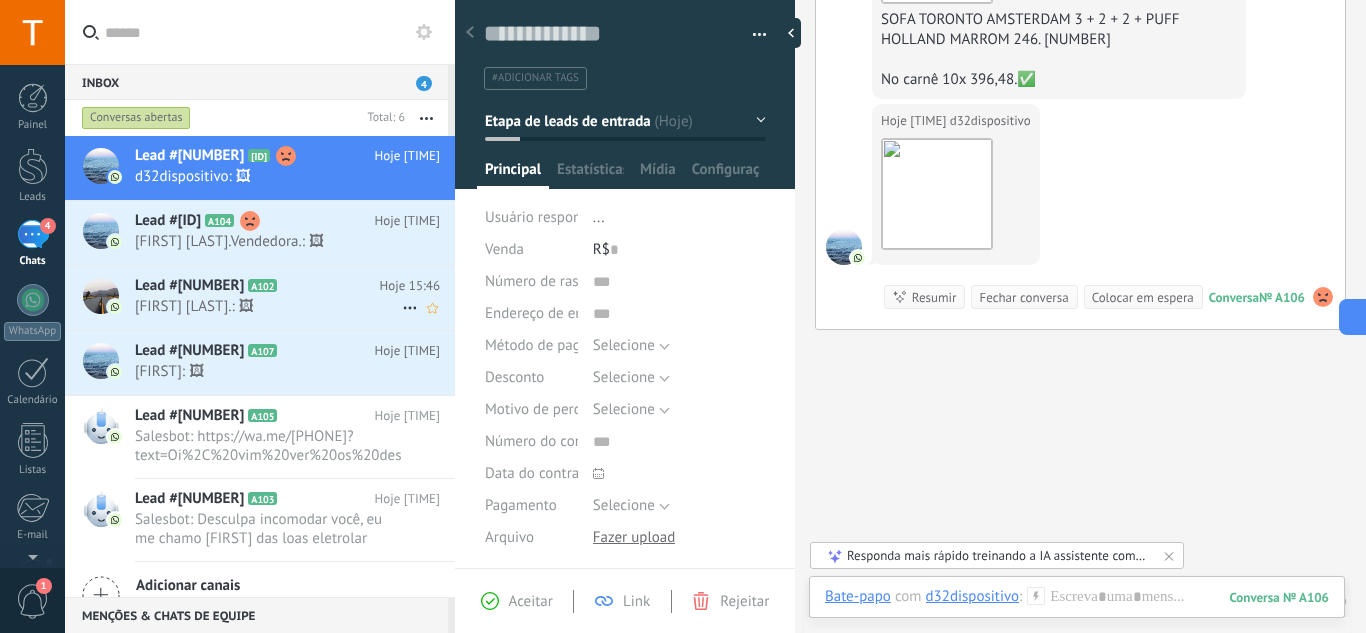 click on "[FIRST] [LAST].: 🖼" at bounding box center (268, 306) 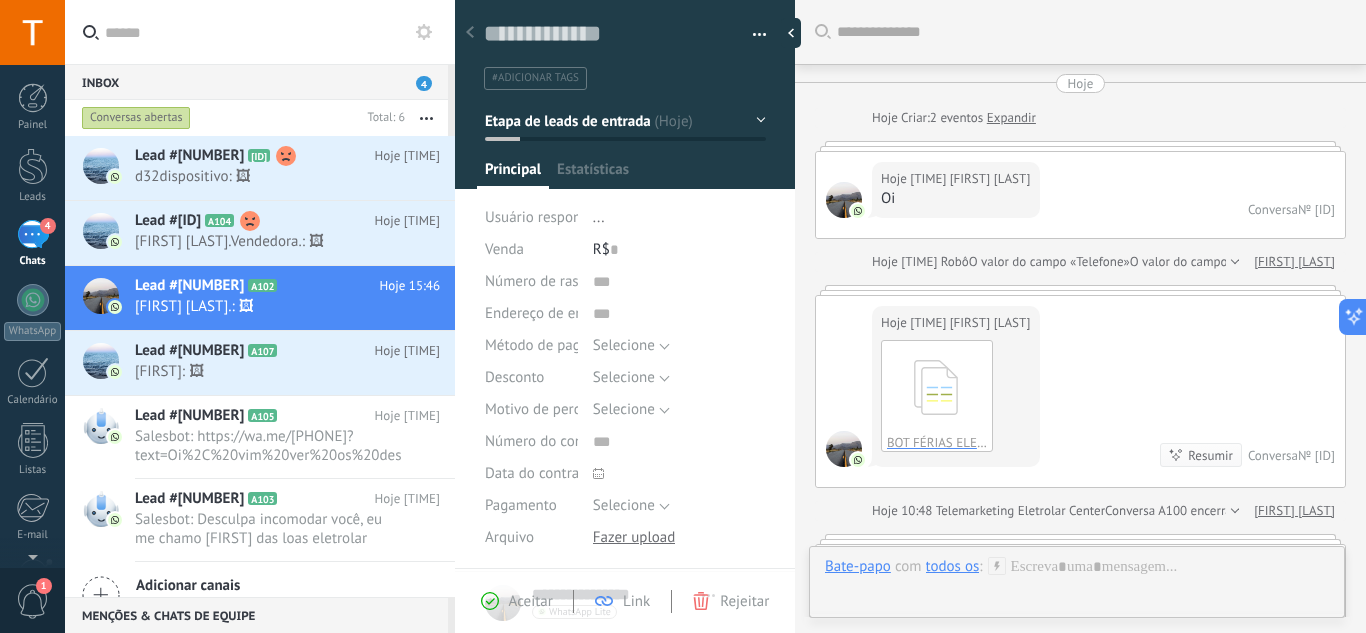 scroll, scrollTop: 970, scrollLeft: 0, axis: vertical 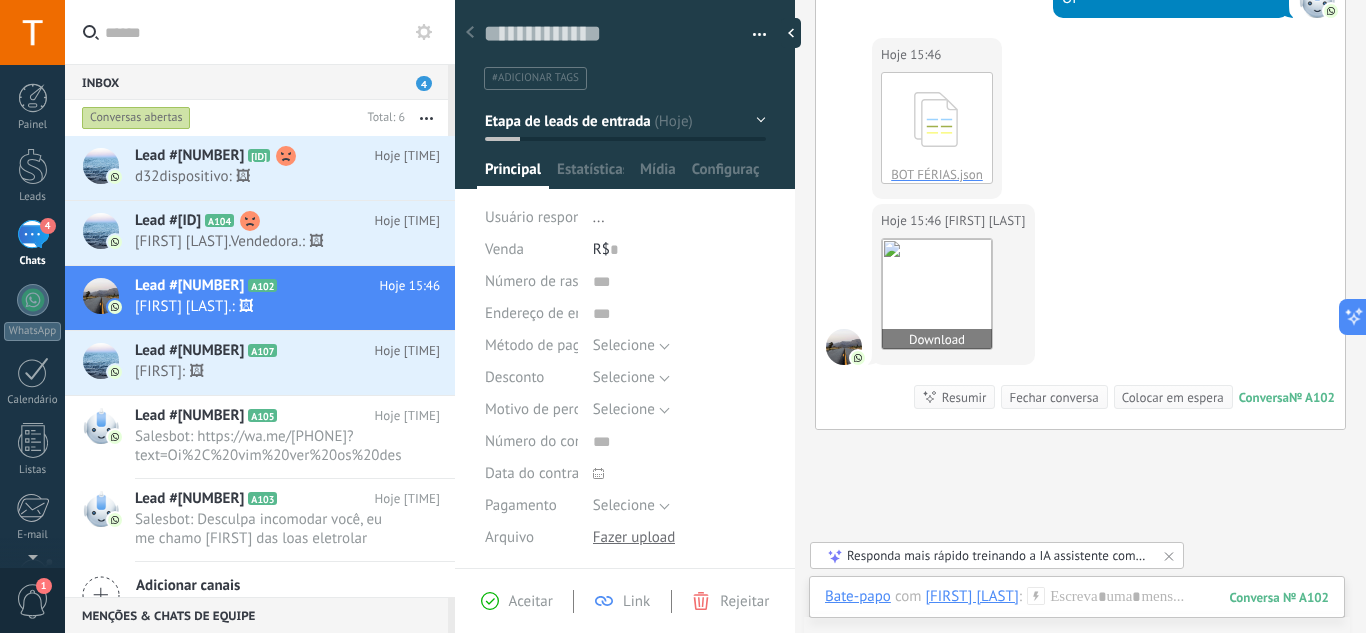 click on "Download" at bounding box center (937, 339) 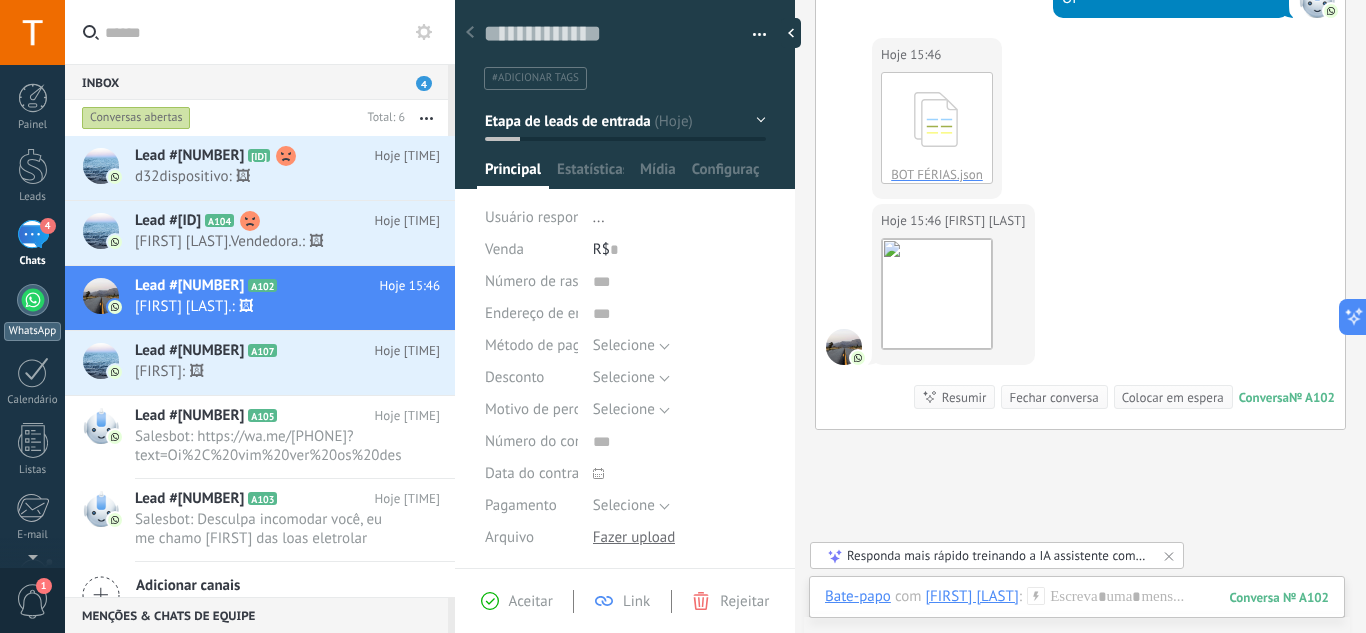 click at bounding box center [33, 300] 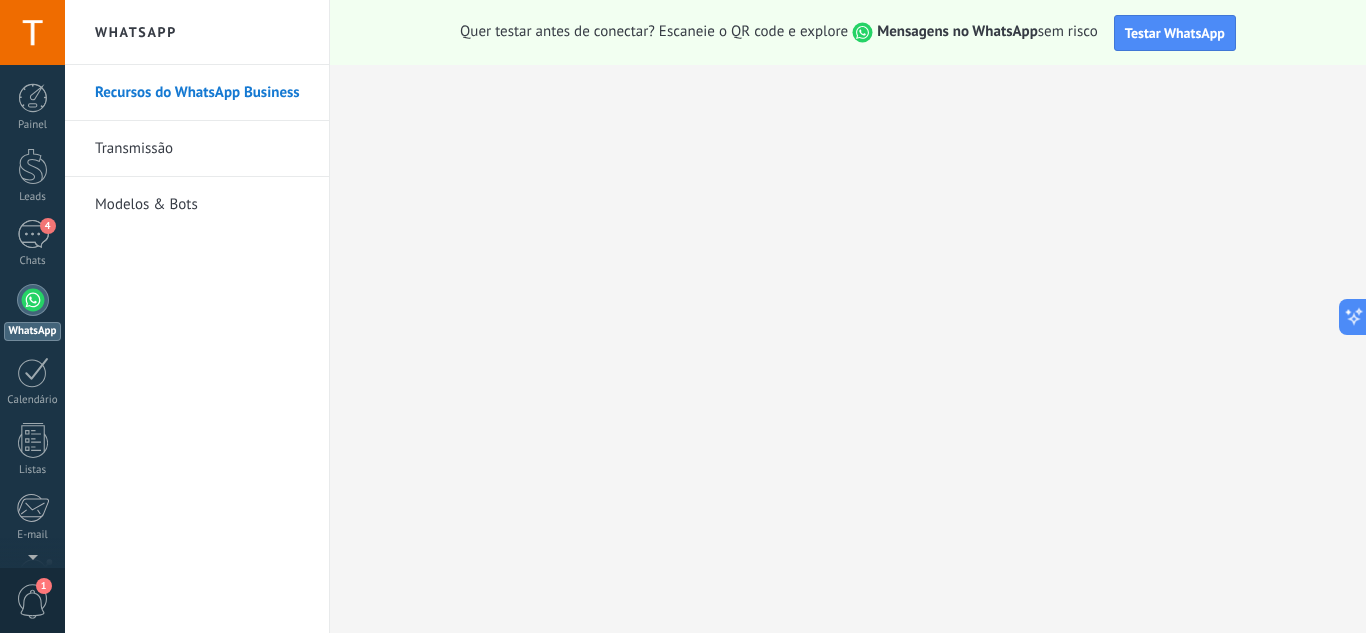 click on "Modelos & Bots" at bounding box center (202, 205) 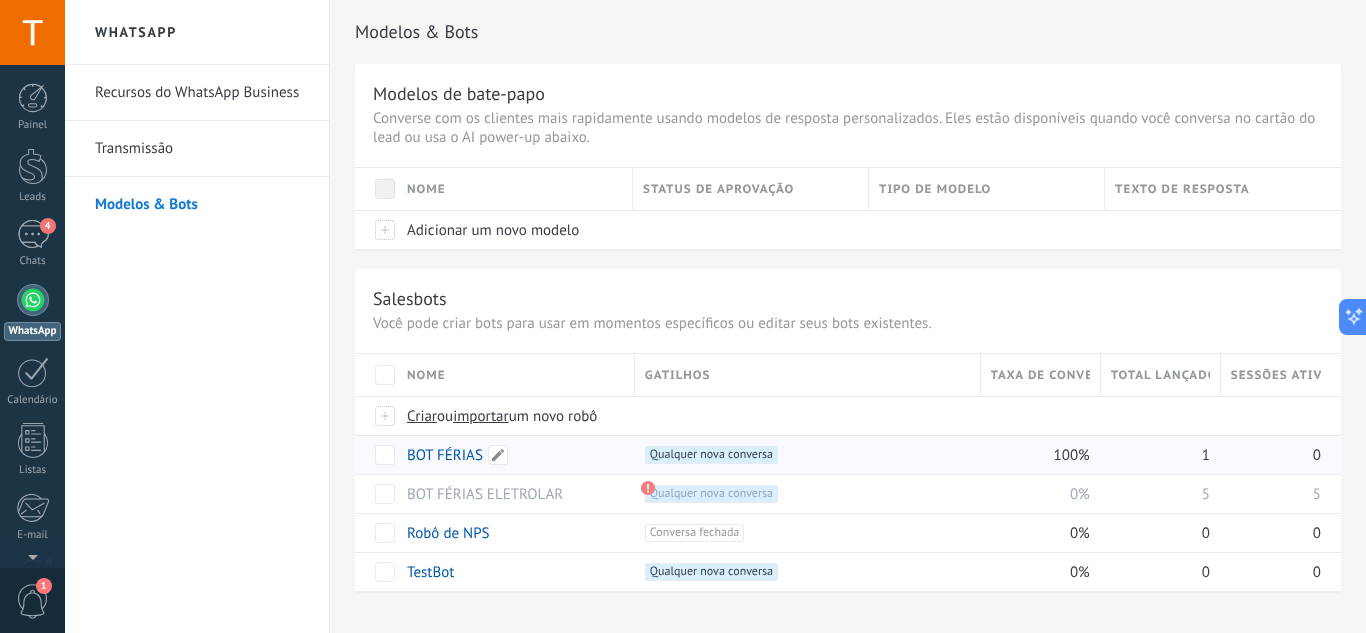 click on "BOT FÉRIAS" at bounding box center (445, 455) 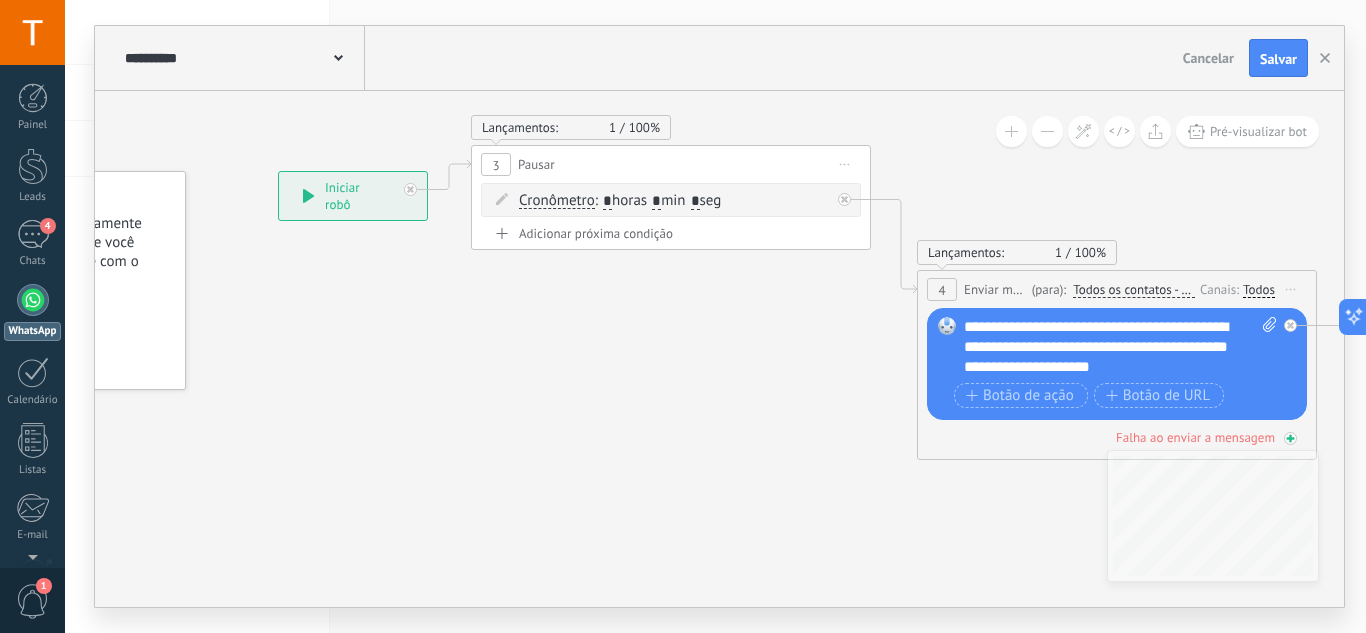 drag, startPoint x: 794, startPoint y: 495, endPoint x: 524, endPoint y: 417, distance: 281.04092 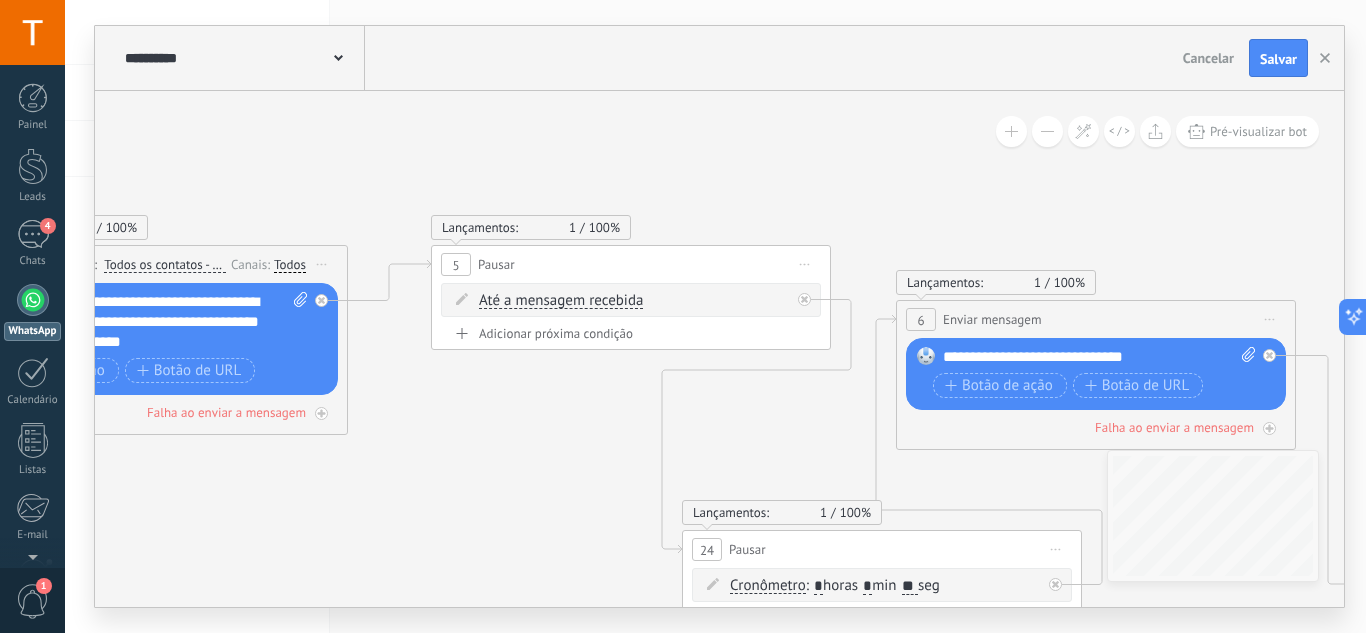 drag, startPoint x: 933, startPoint y: 458, endPoint x: 385, endPoint y: 452, distance: 548.03284 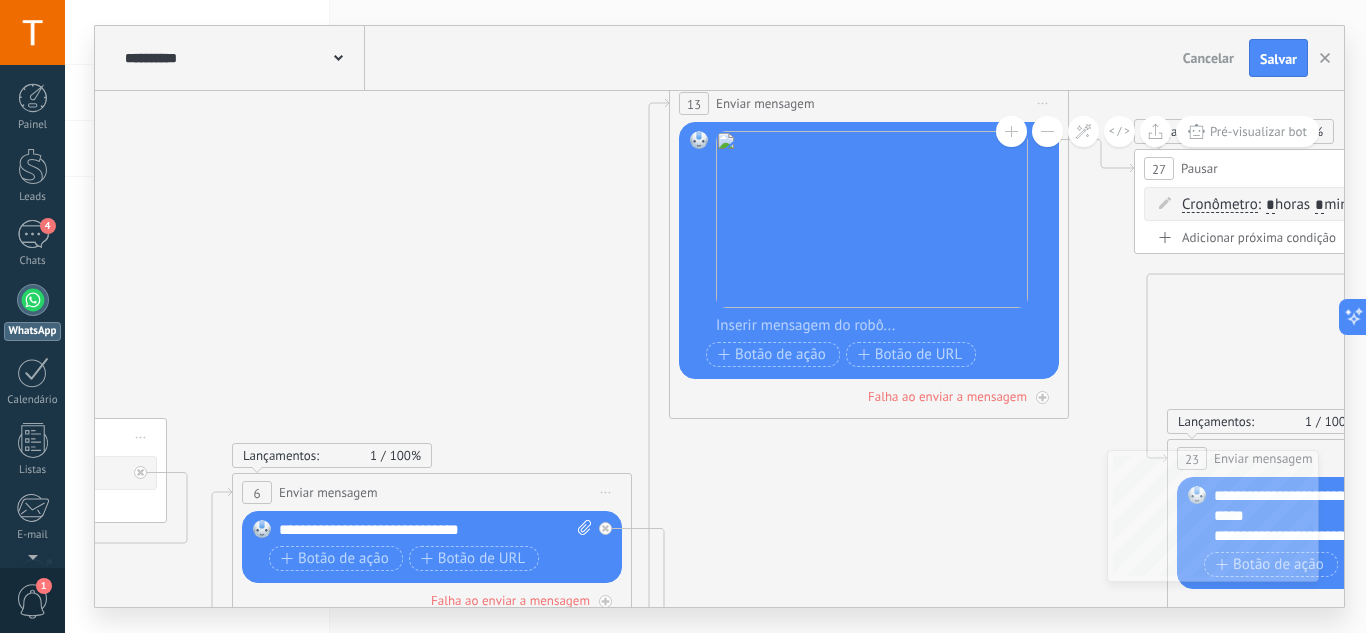 drag, startPoint x: 1088, startPoint y: 355, endPoint x: 786, endPoint y: 425, distance: 310.00644 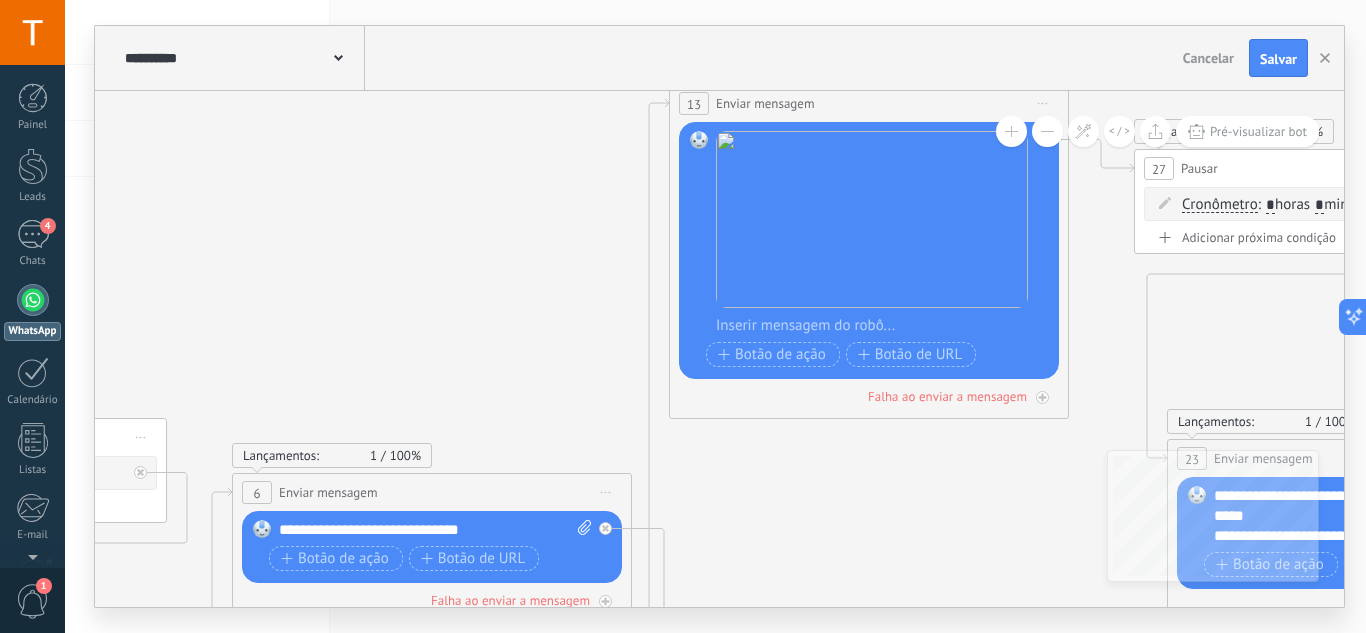 click at bounding box center [196, 463] 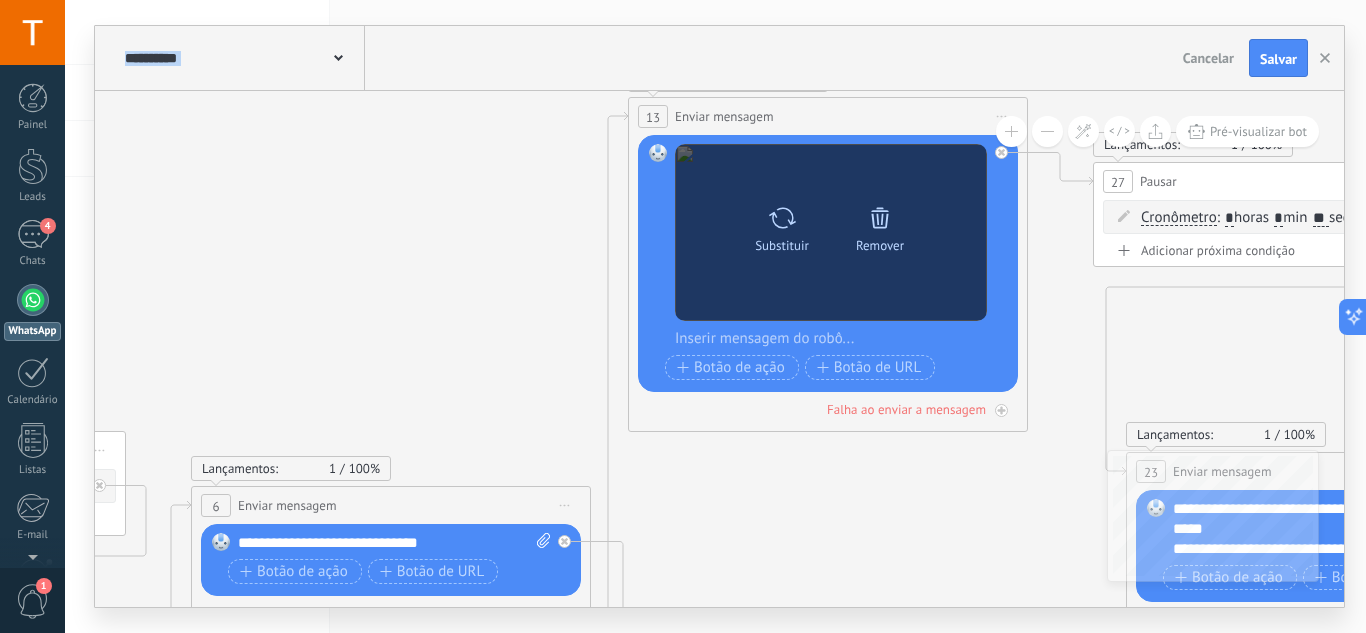 click on "Substituir" at bounding box center (782, 225) 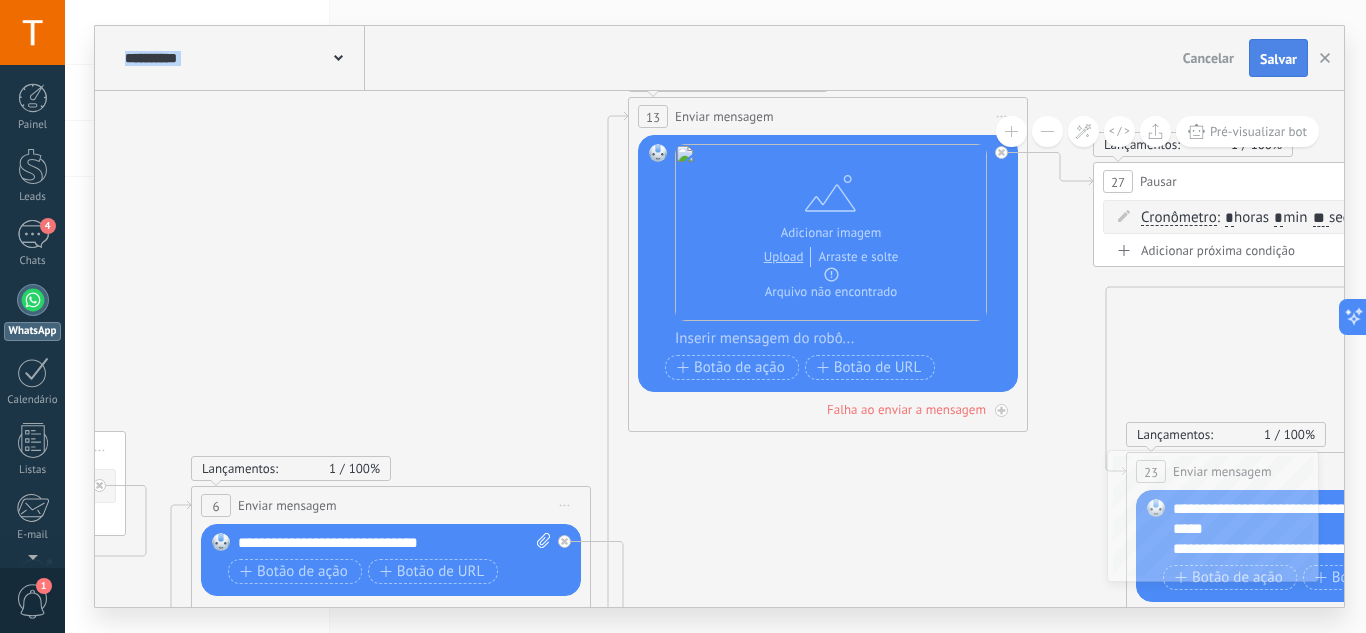 click on "Salvar" at bounding box center [1278, 58] 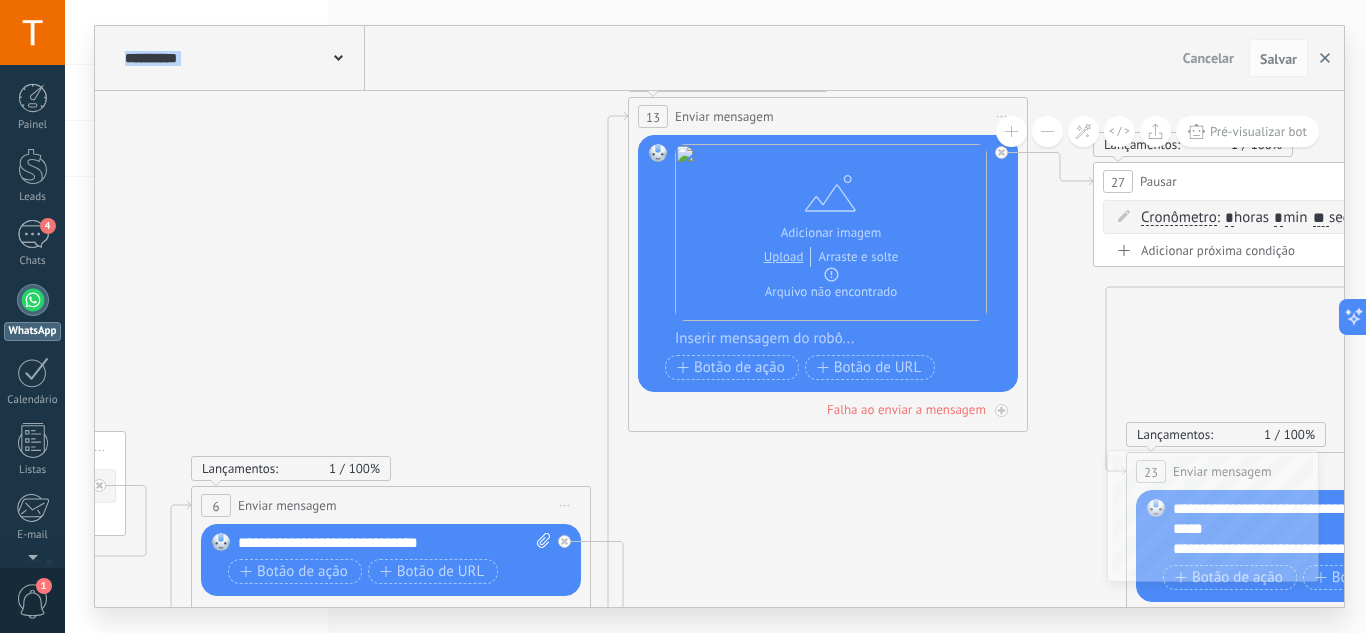click at bounding box center [1325, 58] 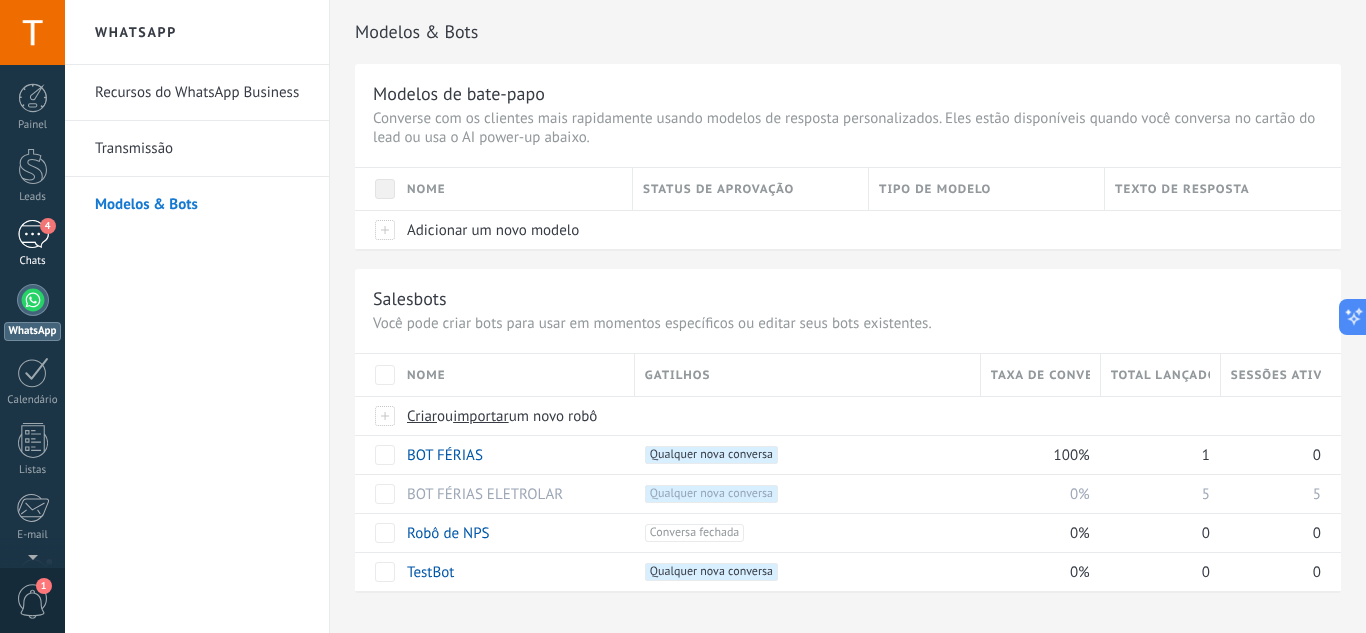 click on "4" at bounding box center (33, 234) 